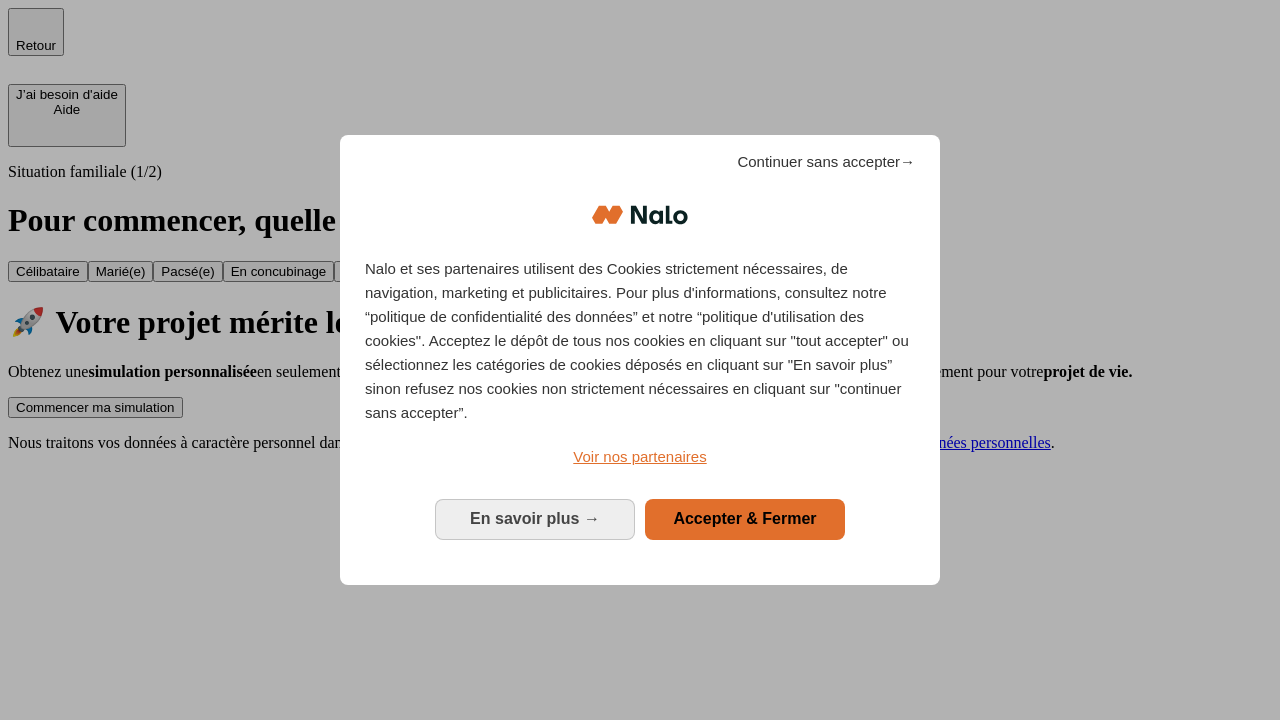 scroll, scrollTop: 0, scrollLeft: 0, axis: both 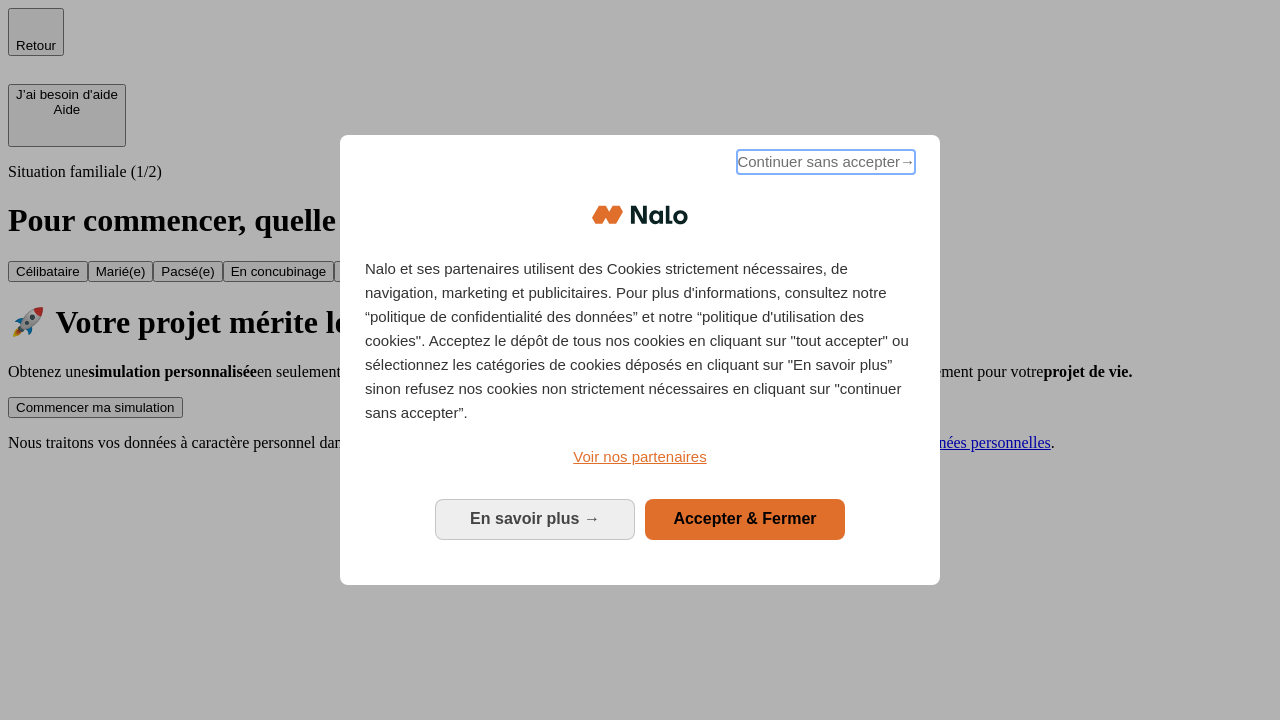 click on "Continuer sans accepter  →" at bounding box center [826, 162] 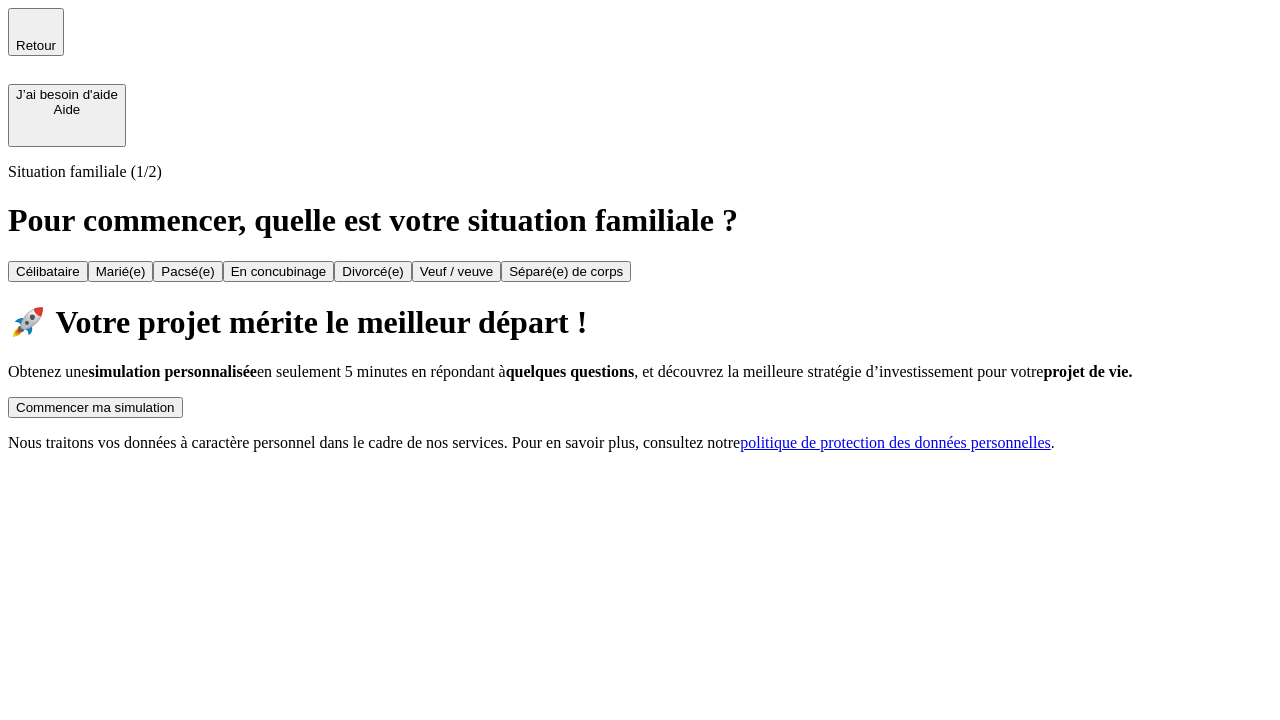 click on "Commencer ma simulation" at bounding box center (95, 407) 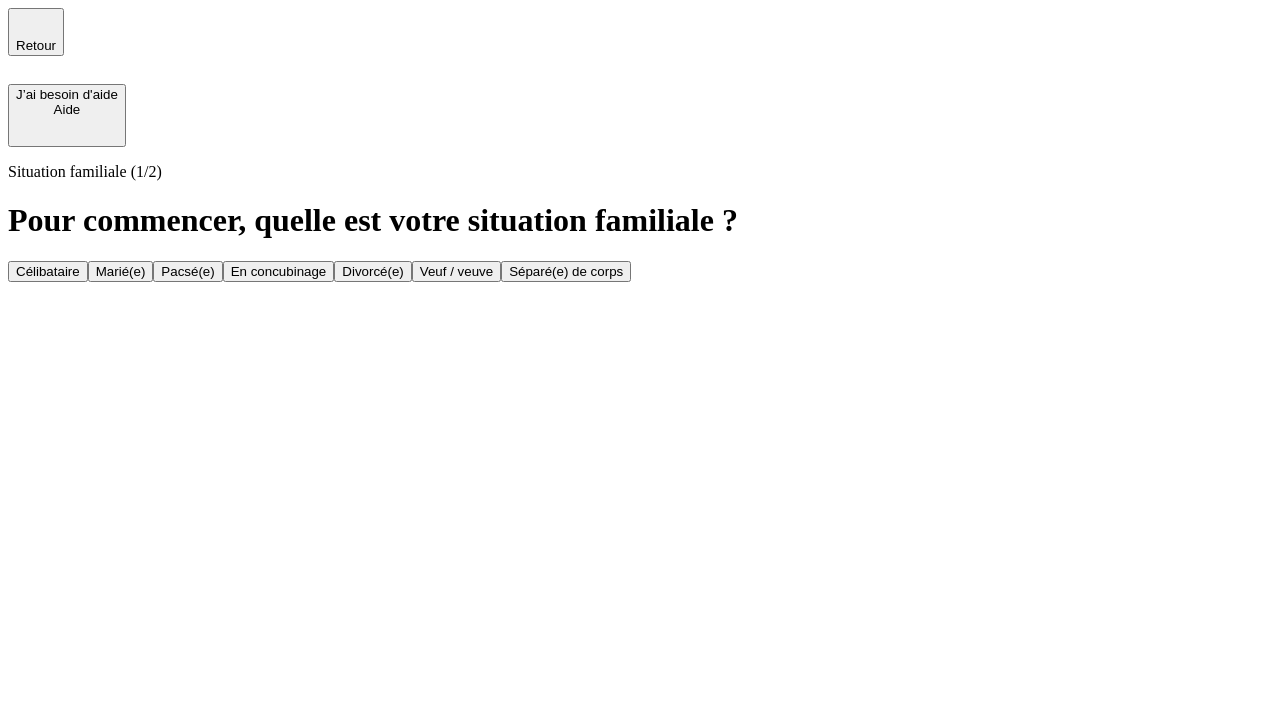 click on "Célibataire" at bounding box center (48, 271) 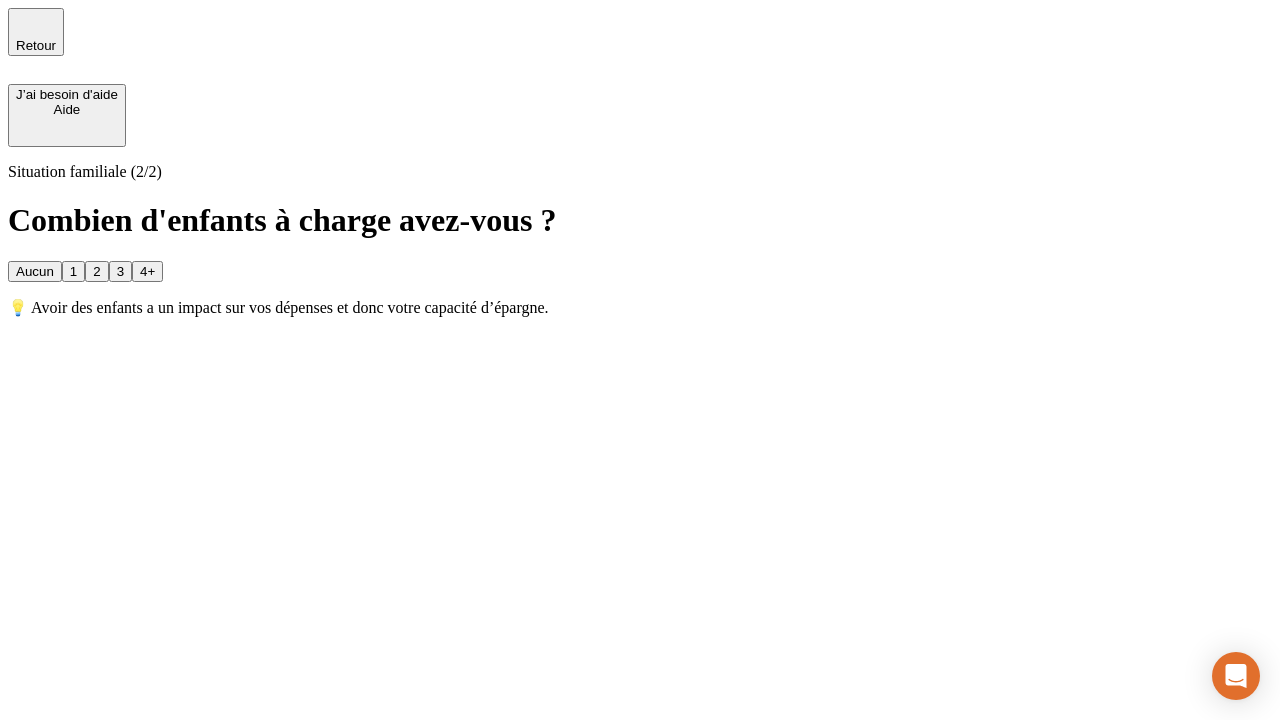 click on "Aucun" at bounding box center (35, 271) 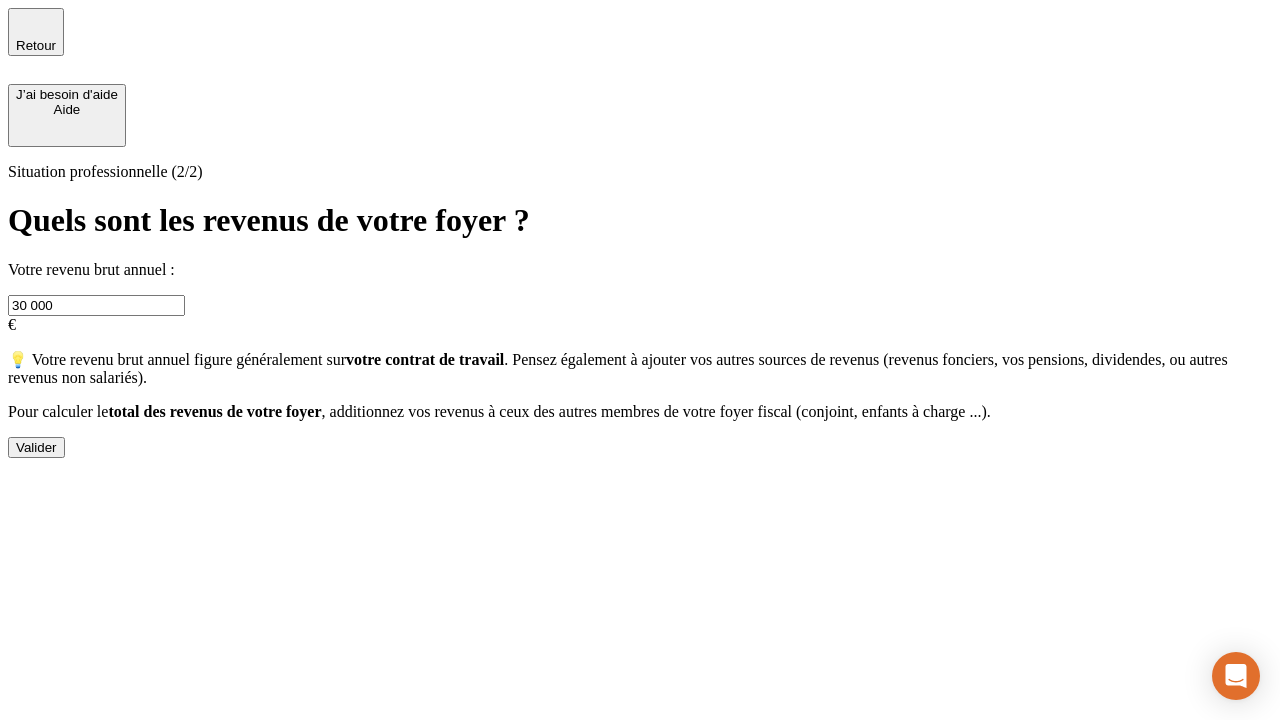 type on "30 000" 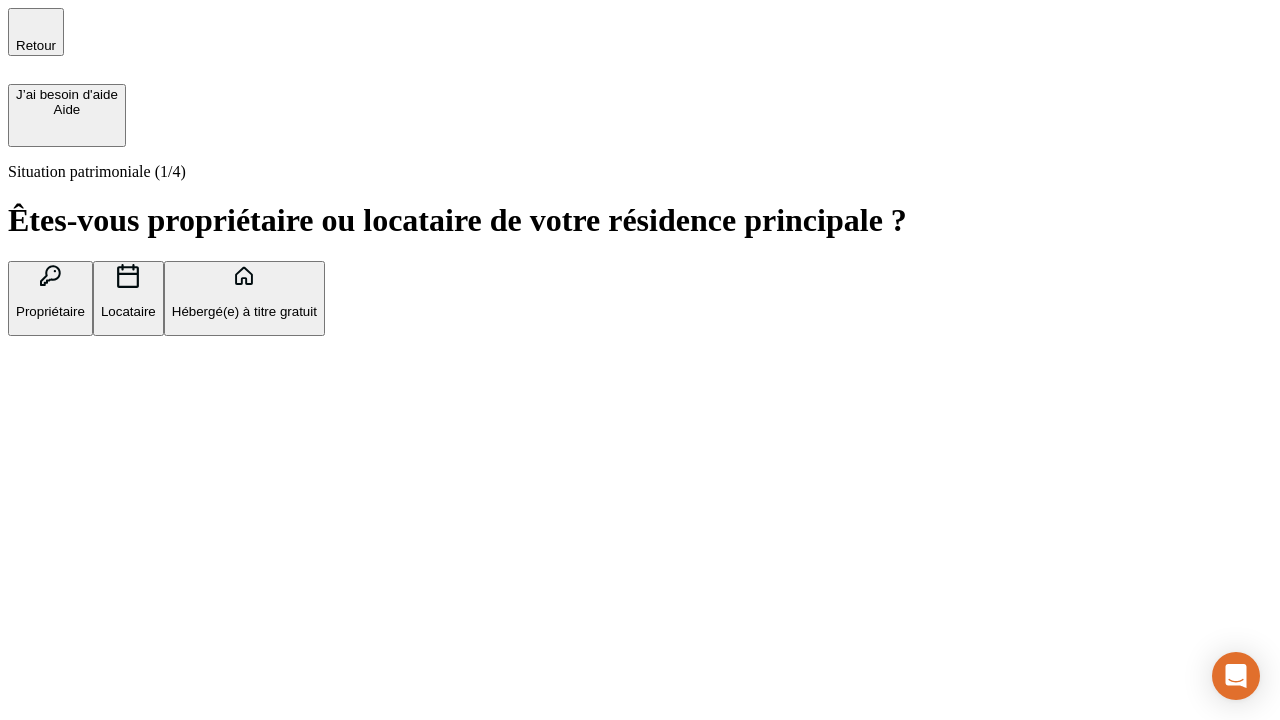 click on "Hébergé(e) à titre gratuit" at bounding box center (244, 311) 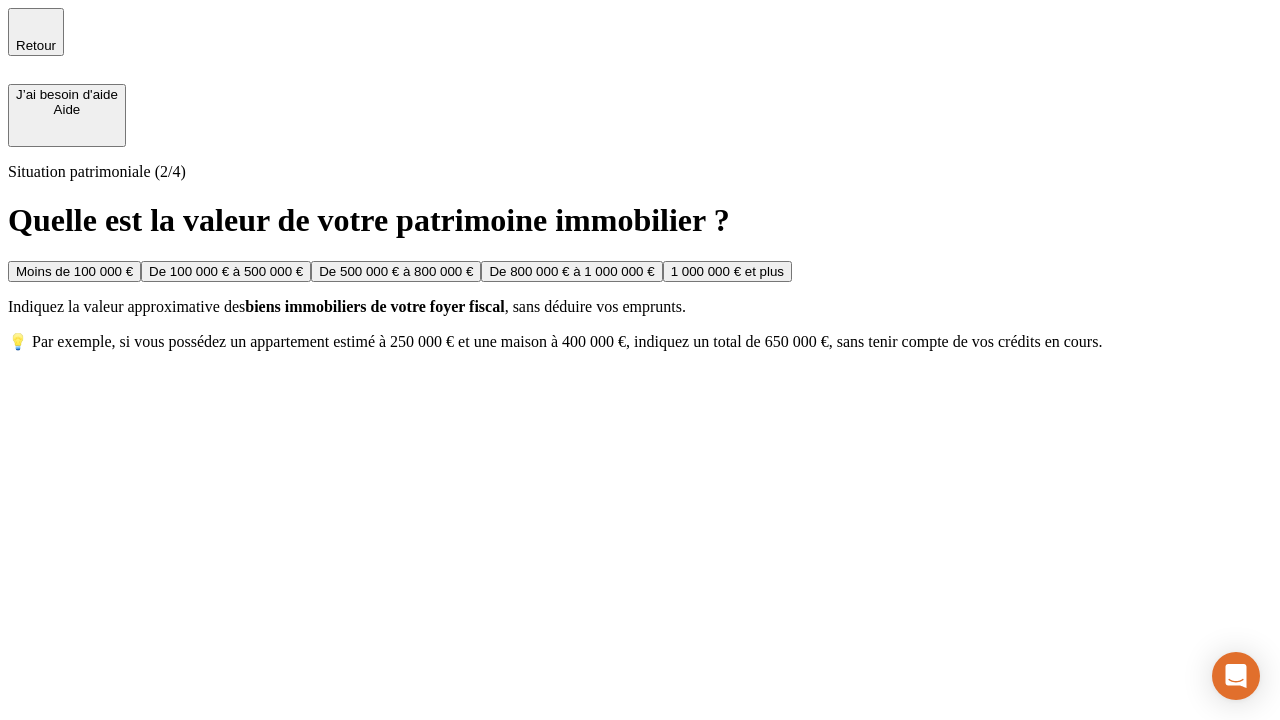 click on "Moins de 100 000 €" at bounding box center [74, 271] 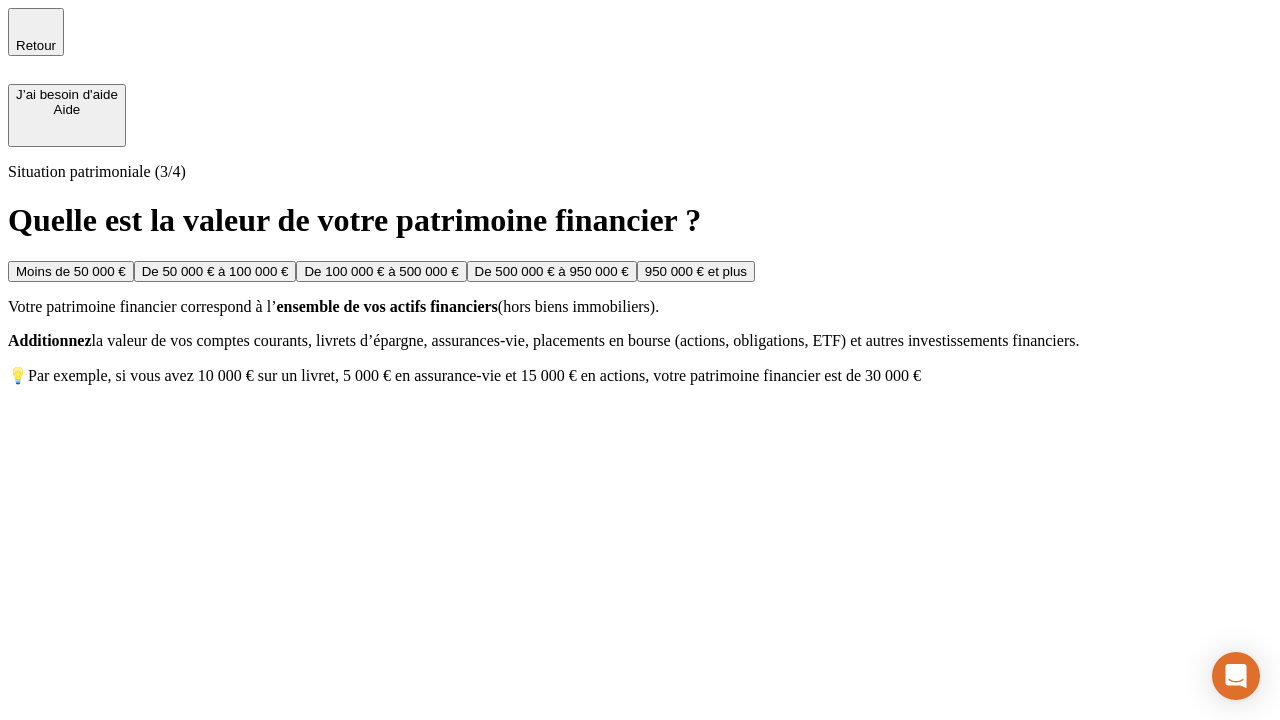 click on "Moins de 50 000 €" at bounding box center (71, 271) 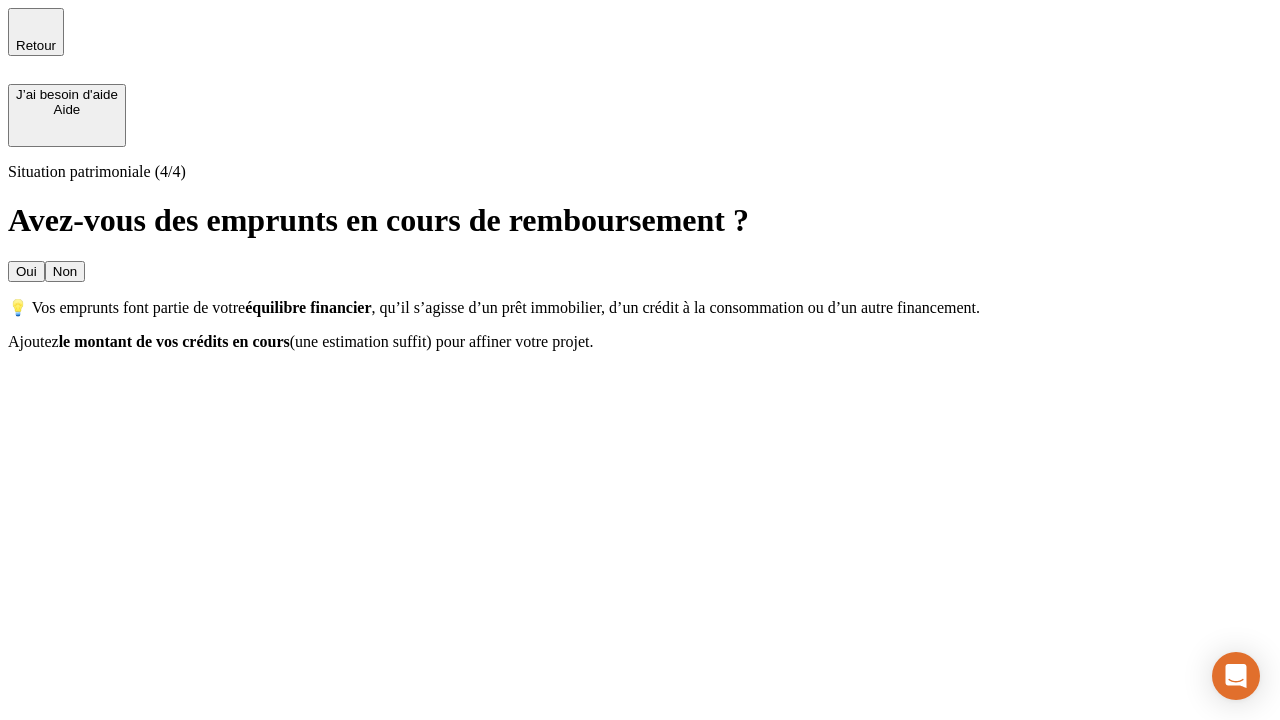 click on "Non" at bounding box center (65, 271) 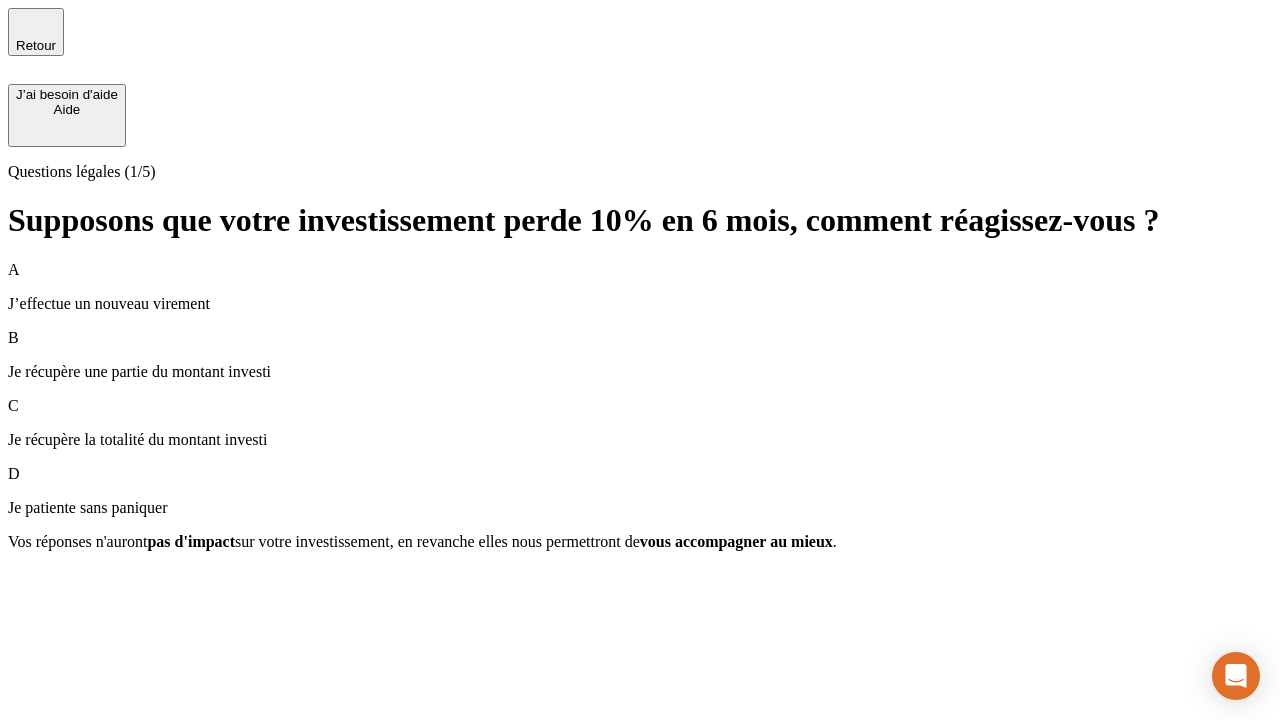 click on "A J’effectue un nouveau virement" at bounding box center [640, 287] 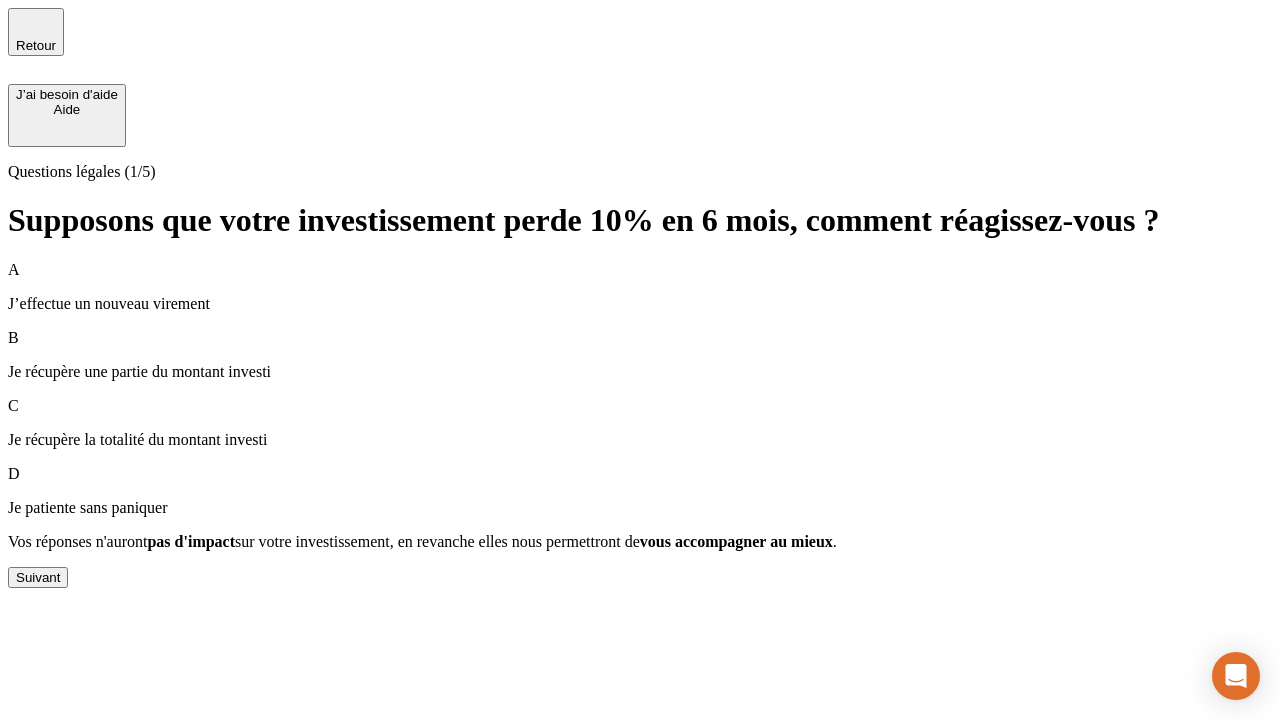 click on "Suivant" at bounding box center [38, 577] 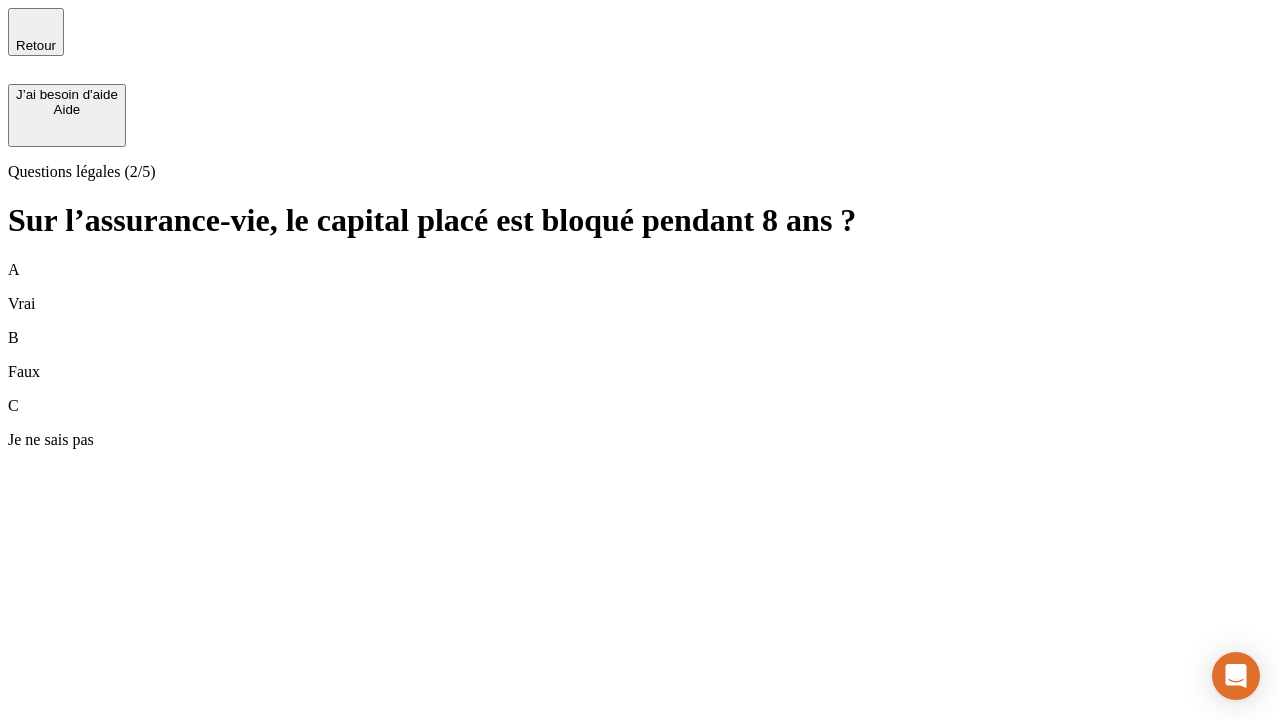 click on "B Faux" at bounding box center (640, 355) 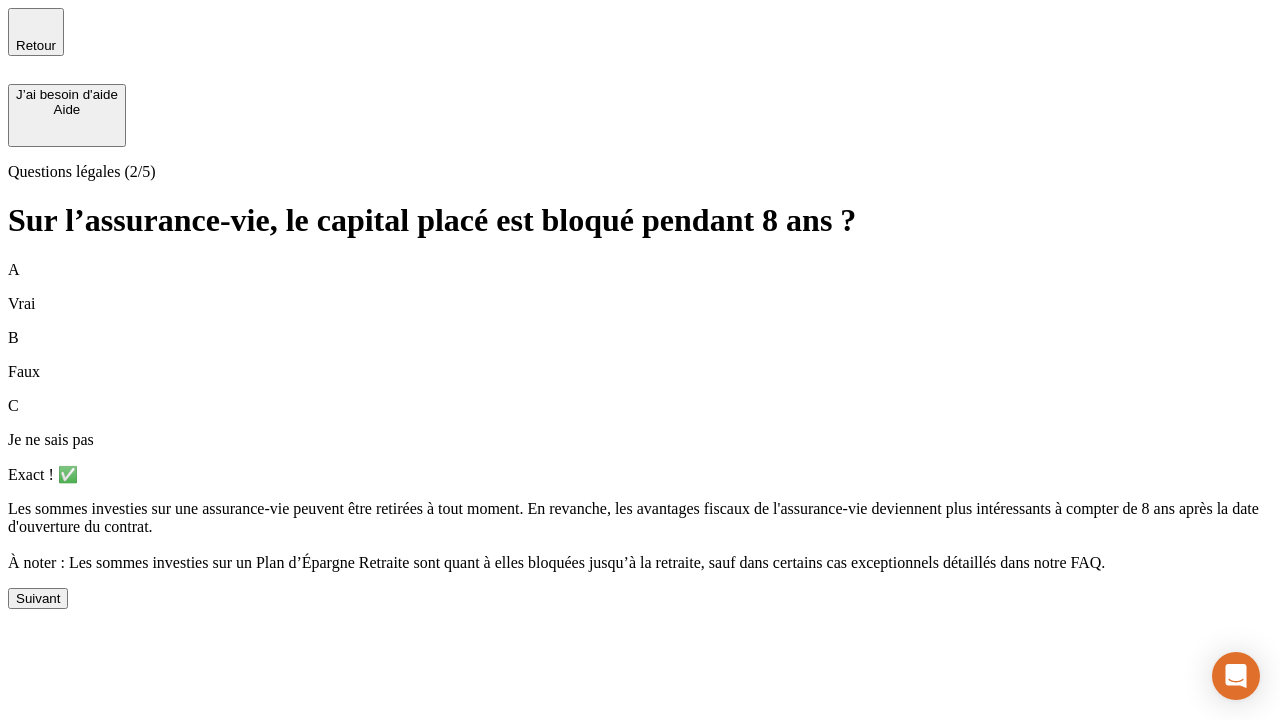click on "Suivant" at bounding box center [38, 598] 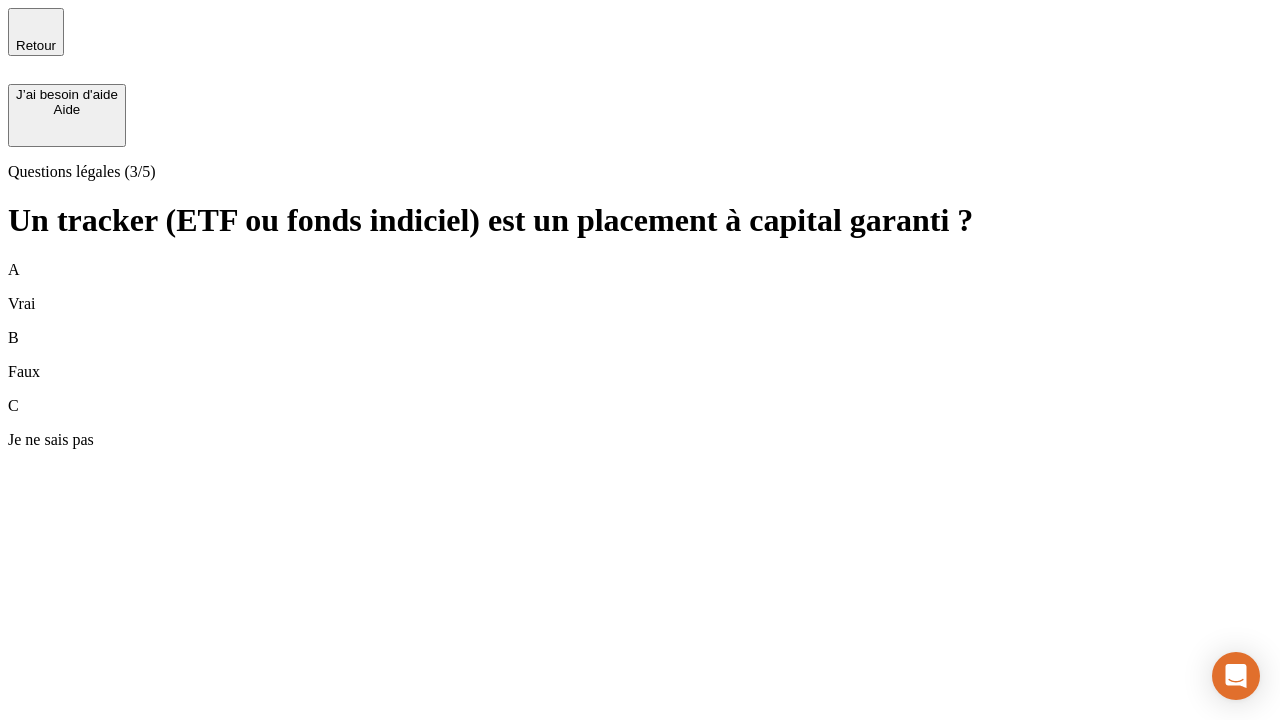 click on "B Faux" at bounding box center [640, 355] 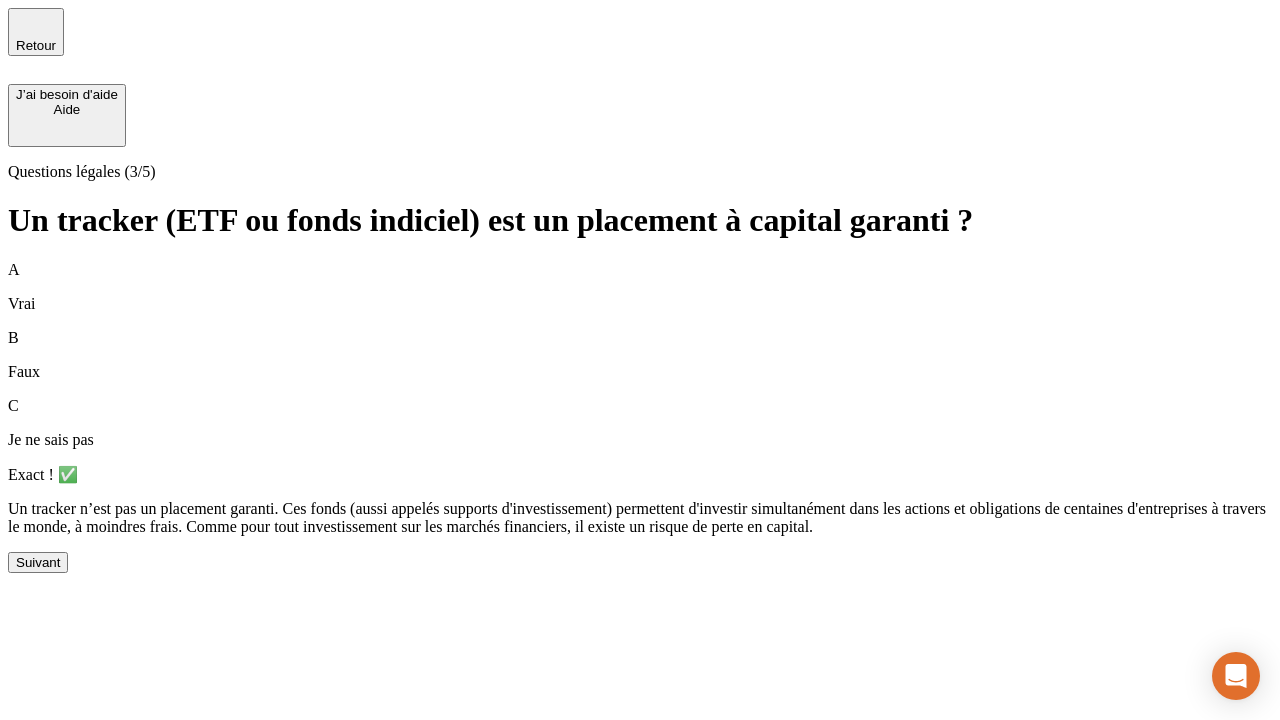 click on "Suivant" at bounding box center (38, 562) 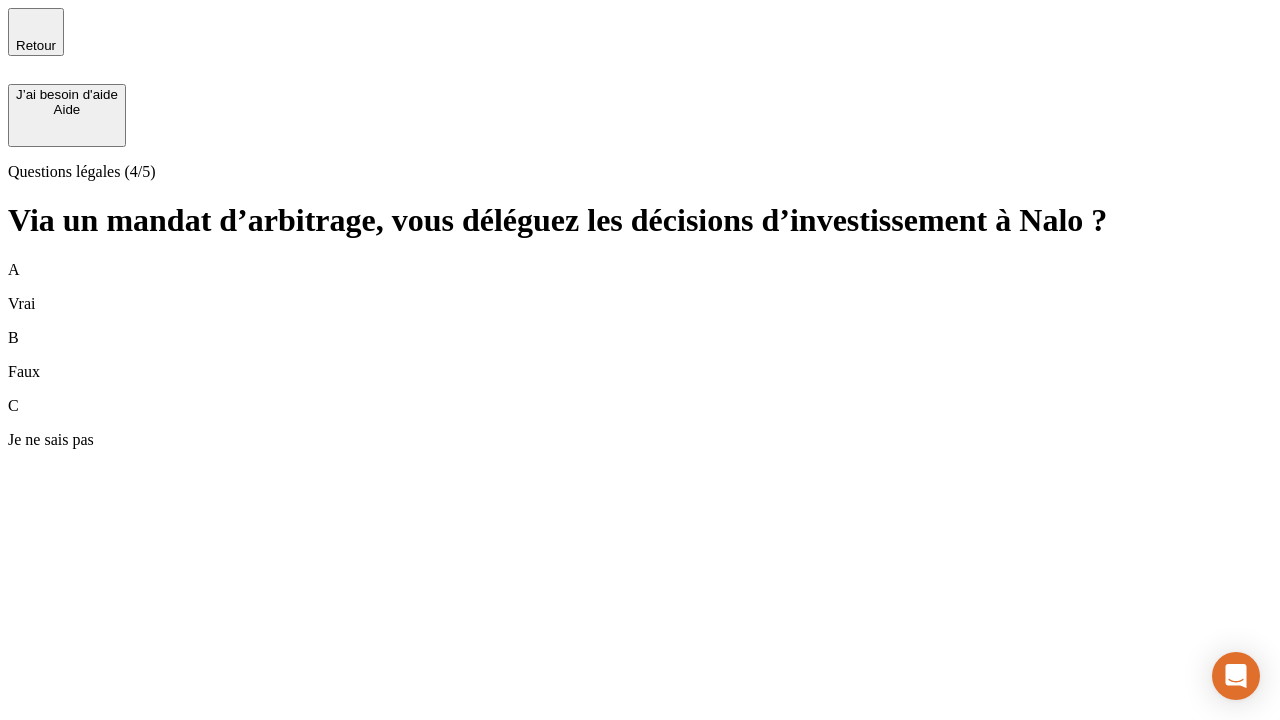 click on "A Vrai" at bounding box center [640, 287] 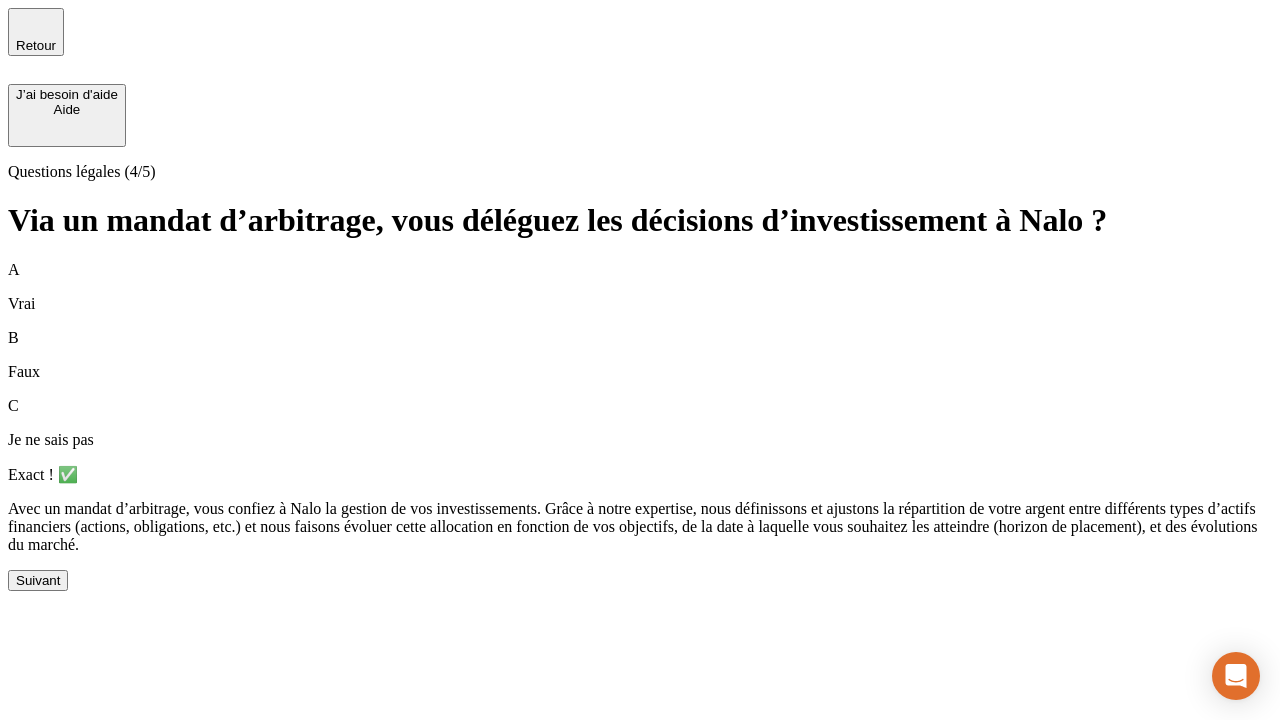 click on "Suivant" at bounding box center (38, 580) 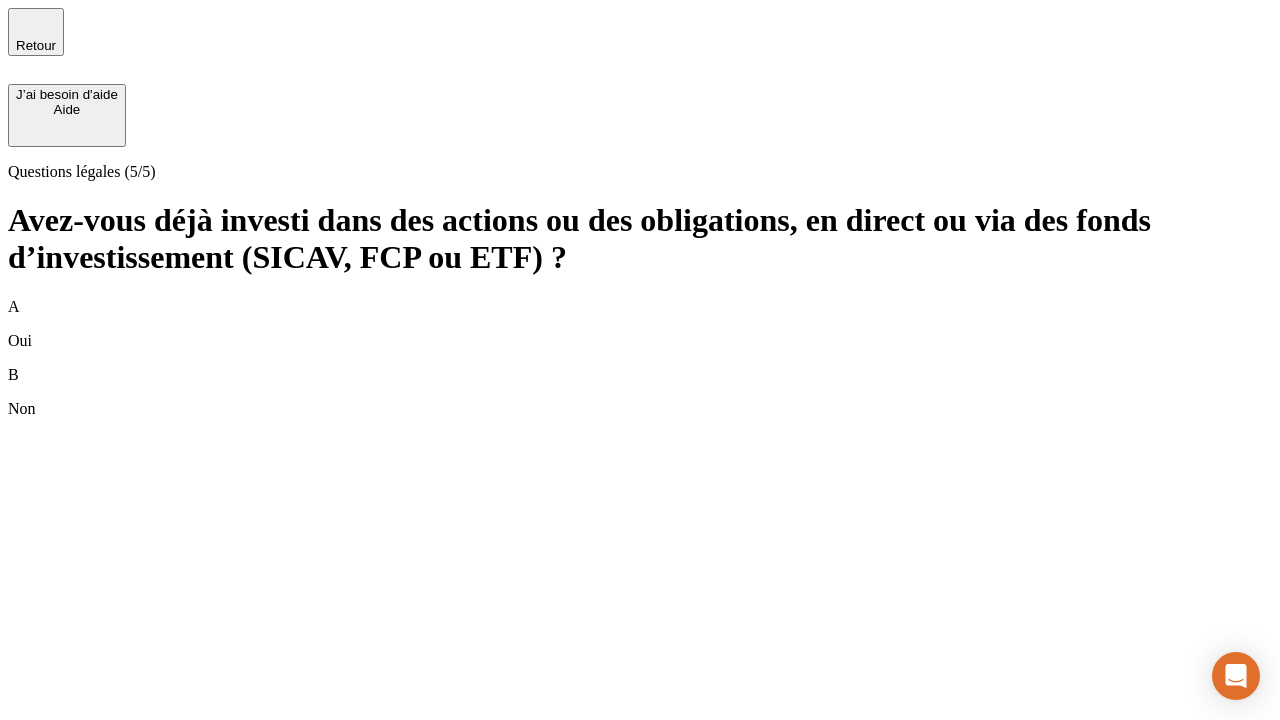 click on "B Non" at bounding box center [640, 392] 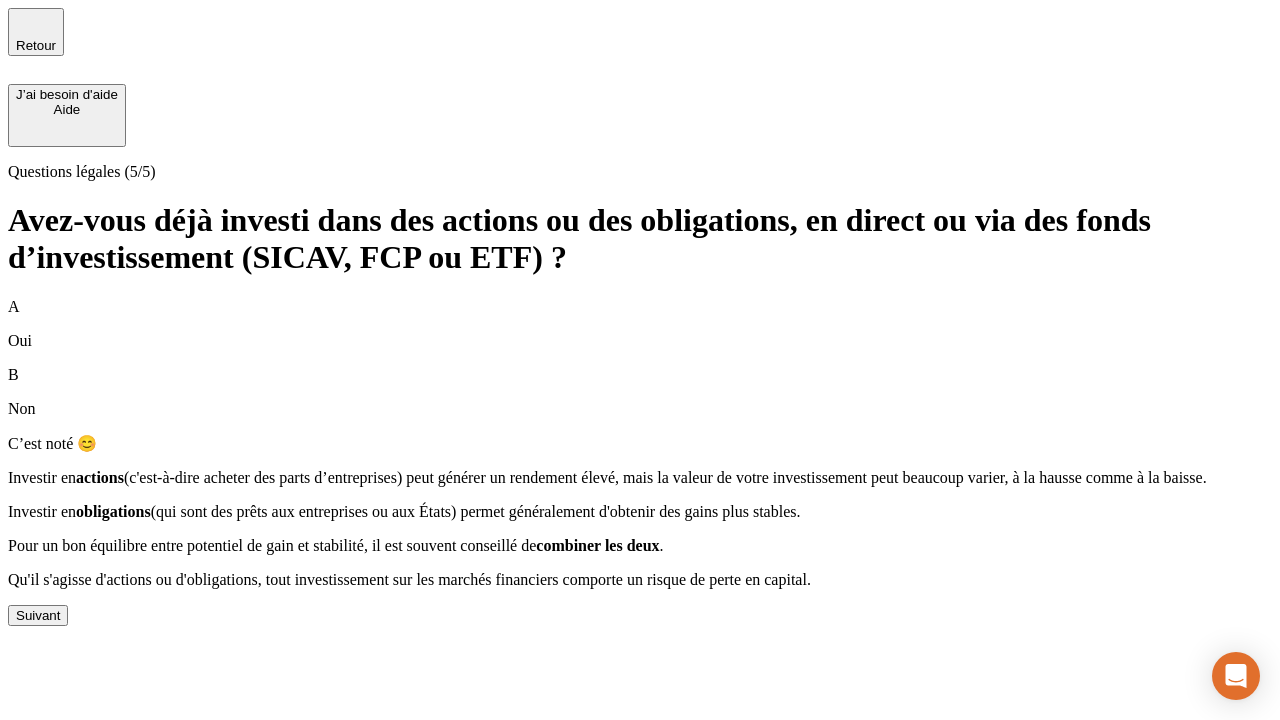 click on "Suivant" at bounding box center [38, 615] 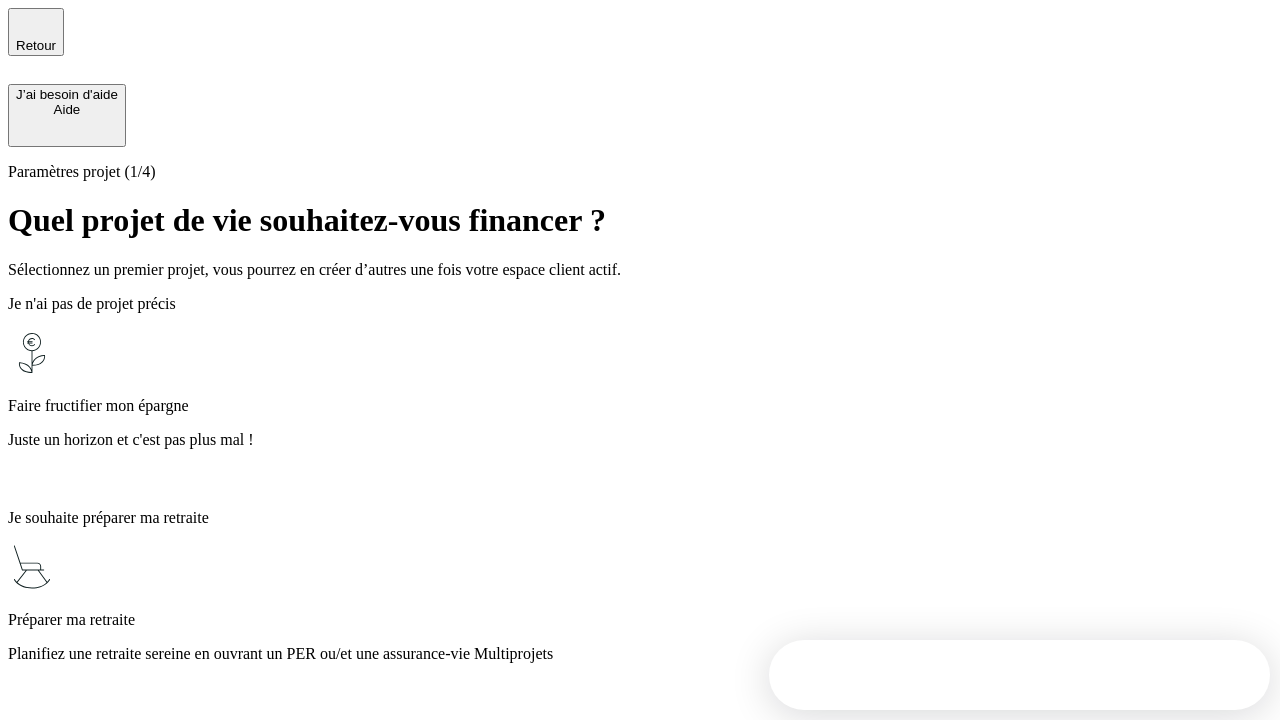 click on "Planifiez une retraite sereine en ouvrant un PER ou/et une assurance-vie Multiprojets" at bounding box center (640, 654) 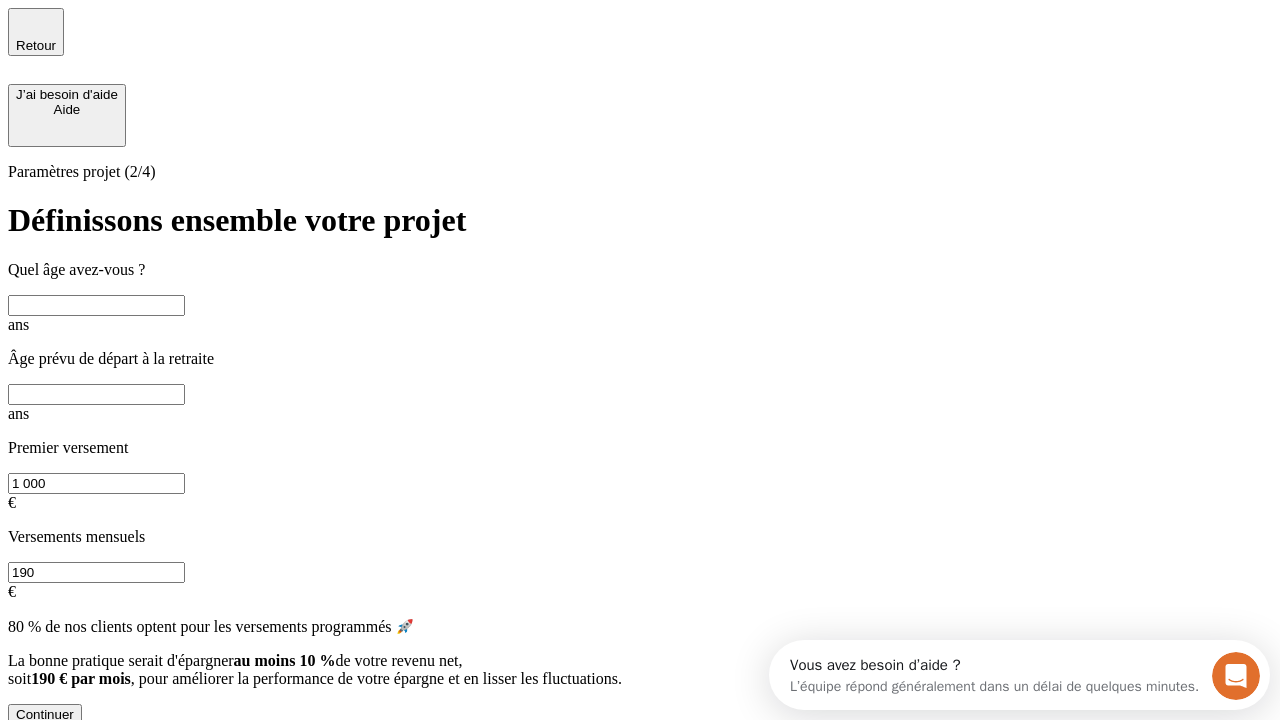 scroll, scrollTop: 0, scrollLeft: 0, axis: both 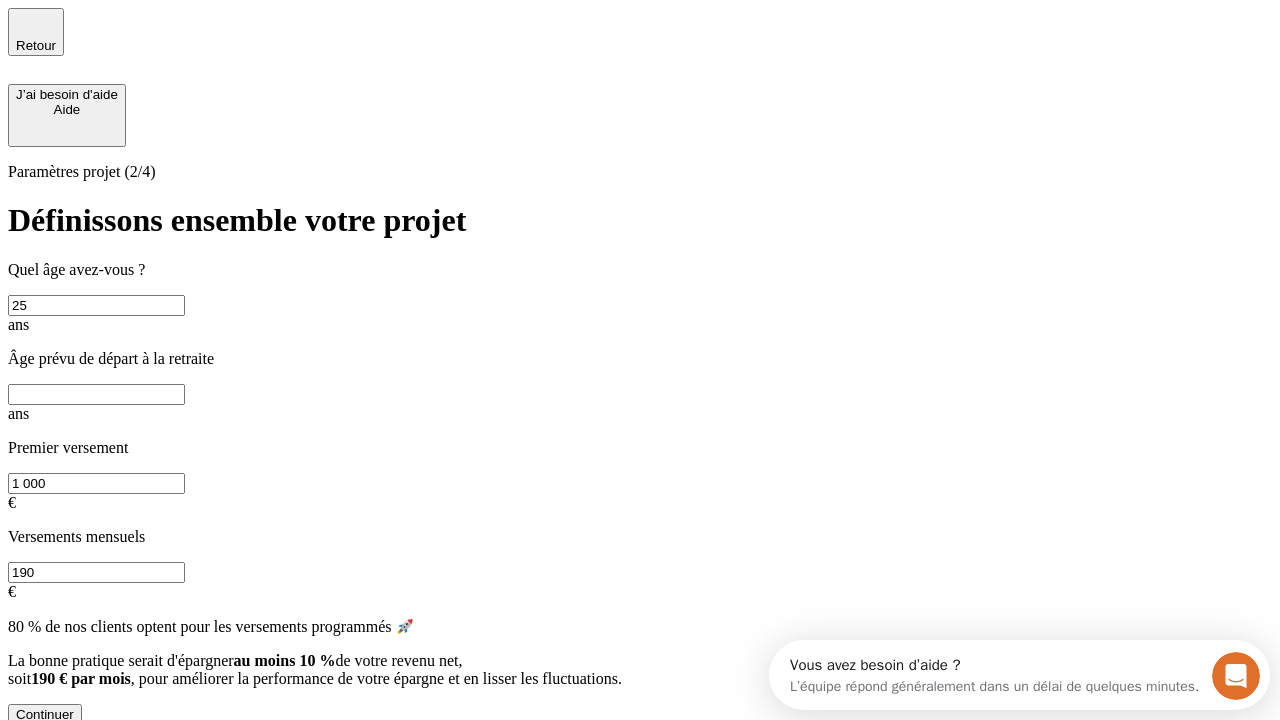 type on "25" 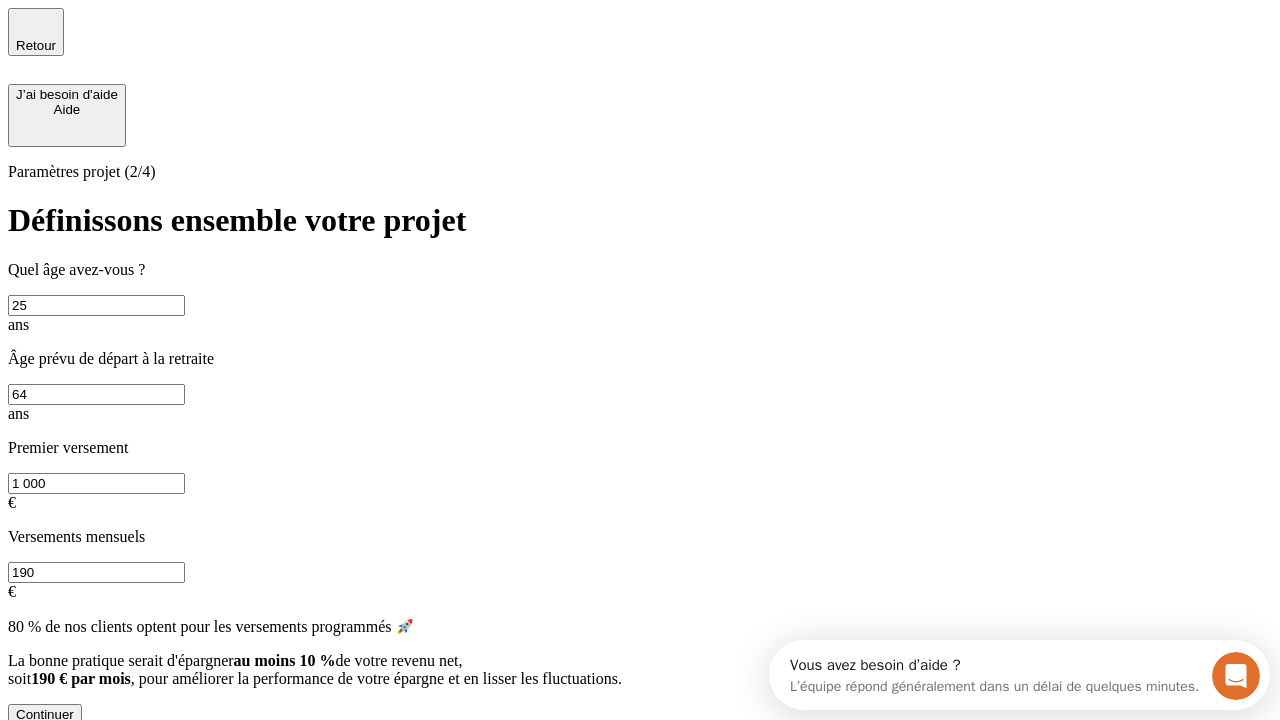 type on "64" 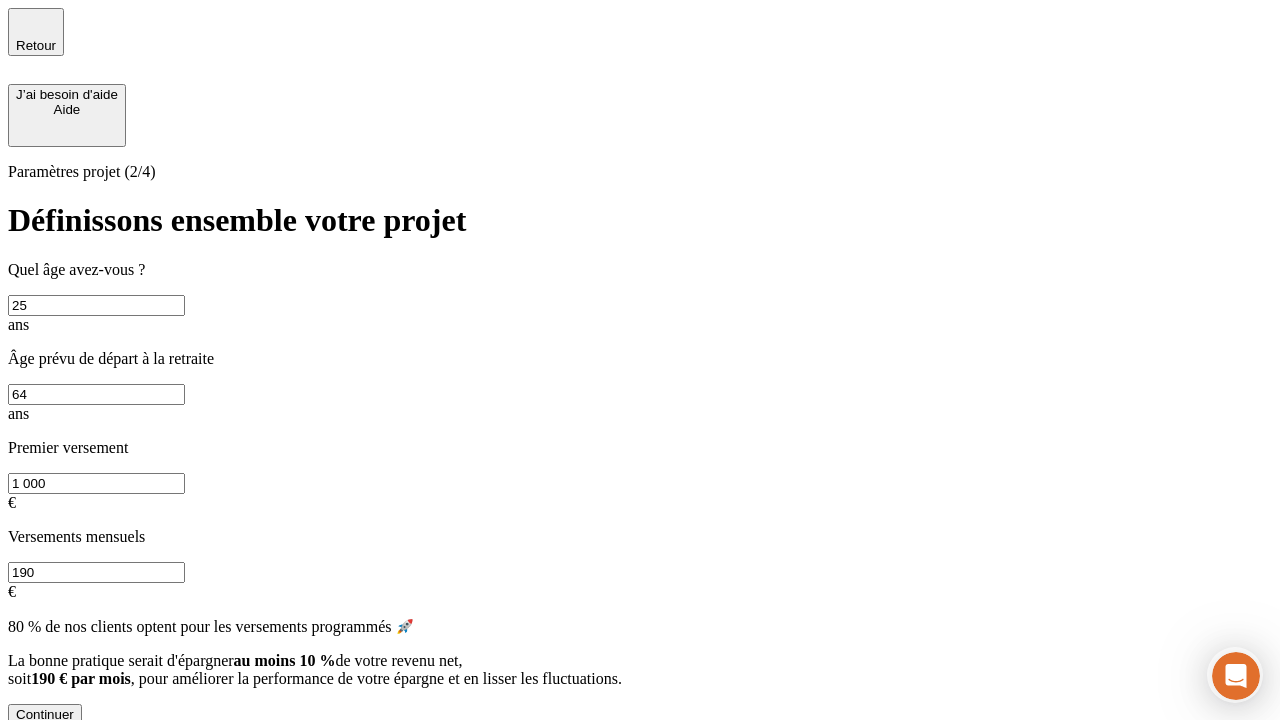 click on "190" at bounding box center [96, 572] 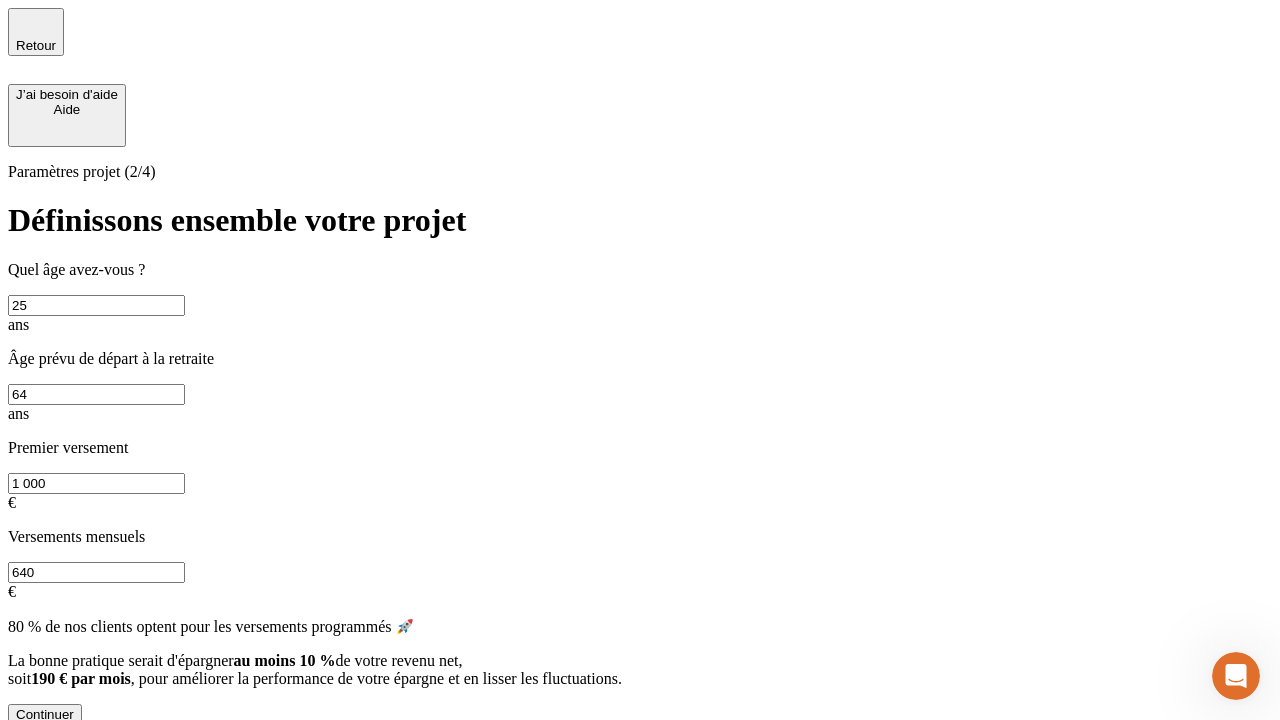 type on "640" 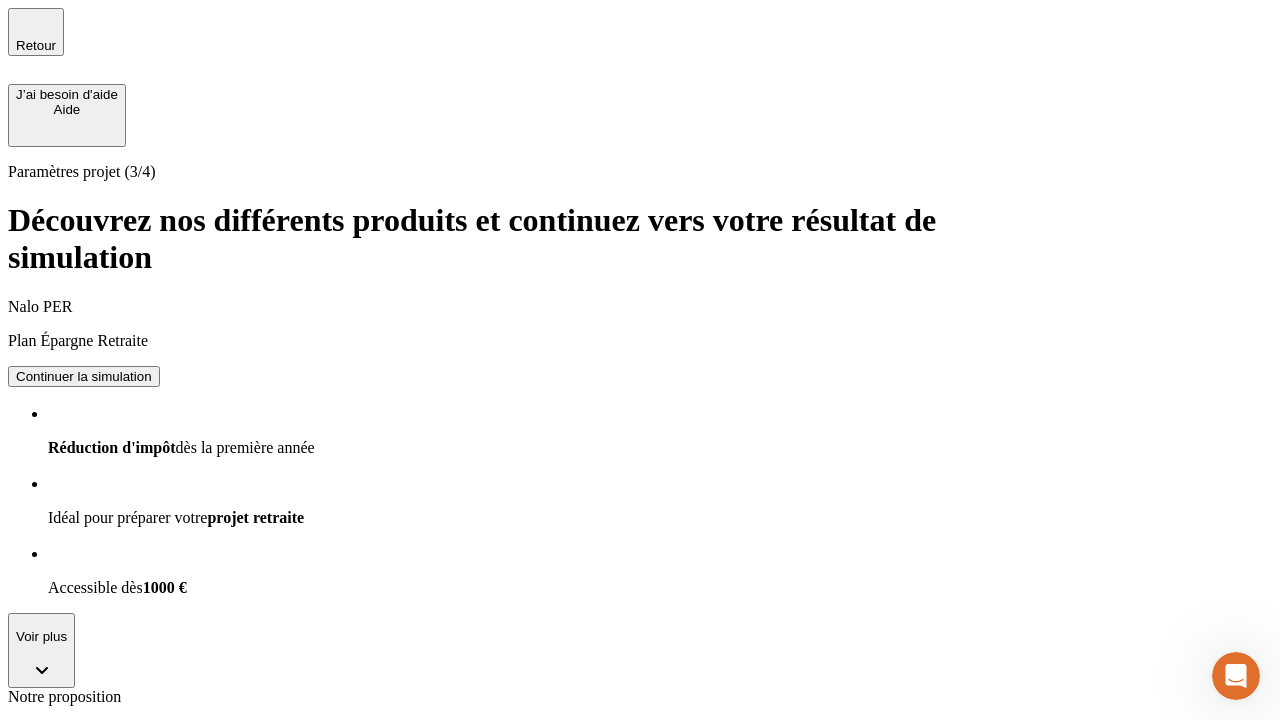click on "Continuer la simulation" at bounding box center (84, 800) 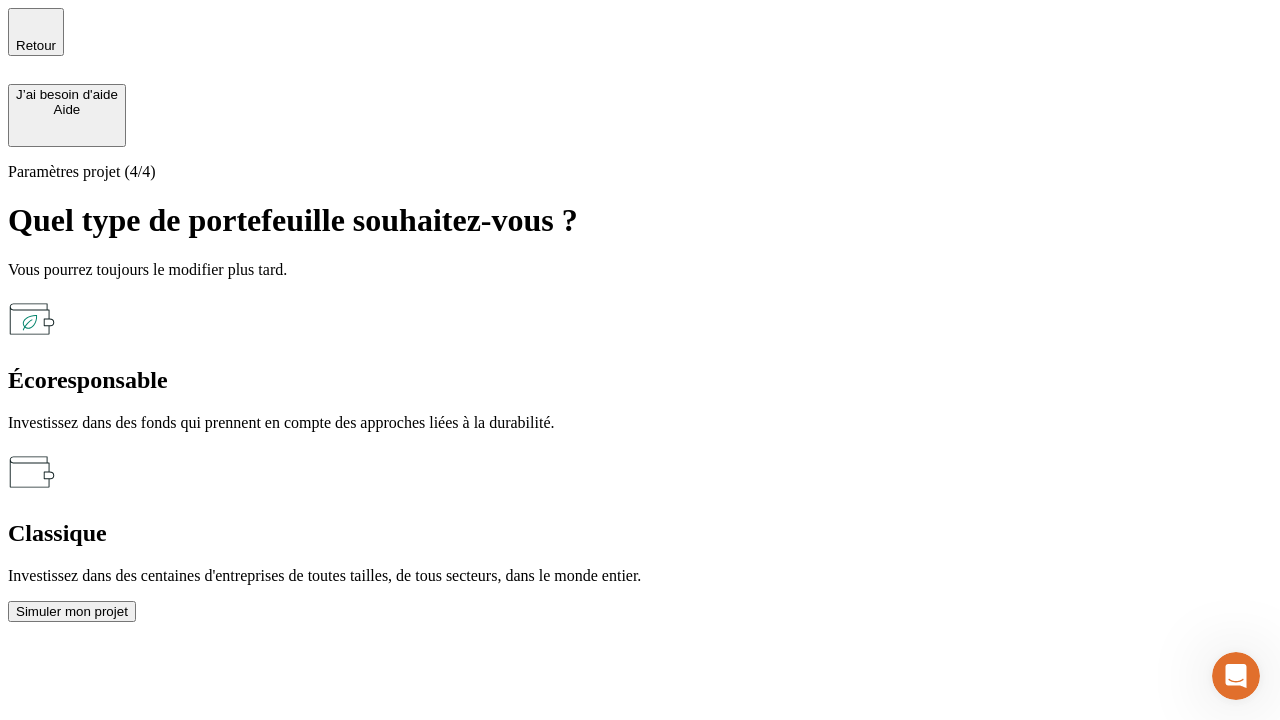 click on "Classique" at bounding box center [640, 533] 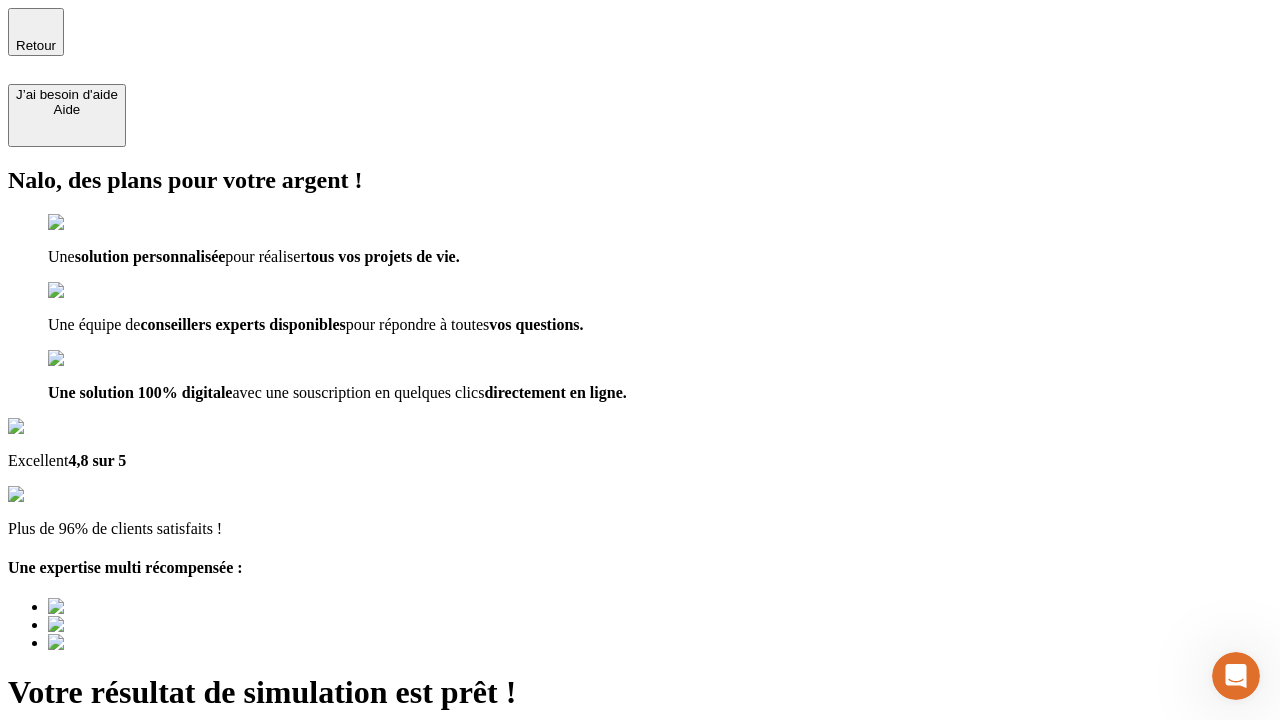 click on "Découvrir ma simulation" at bounding box center (87, 797) 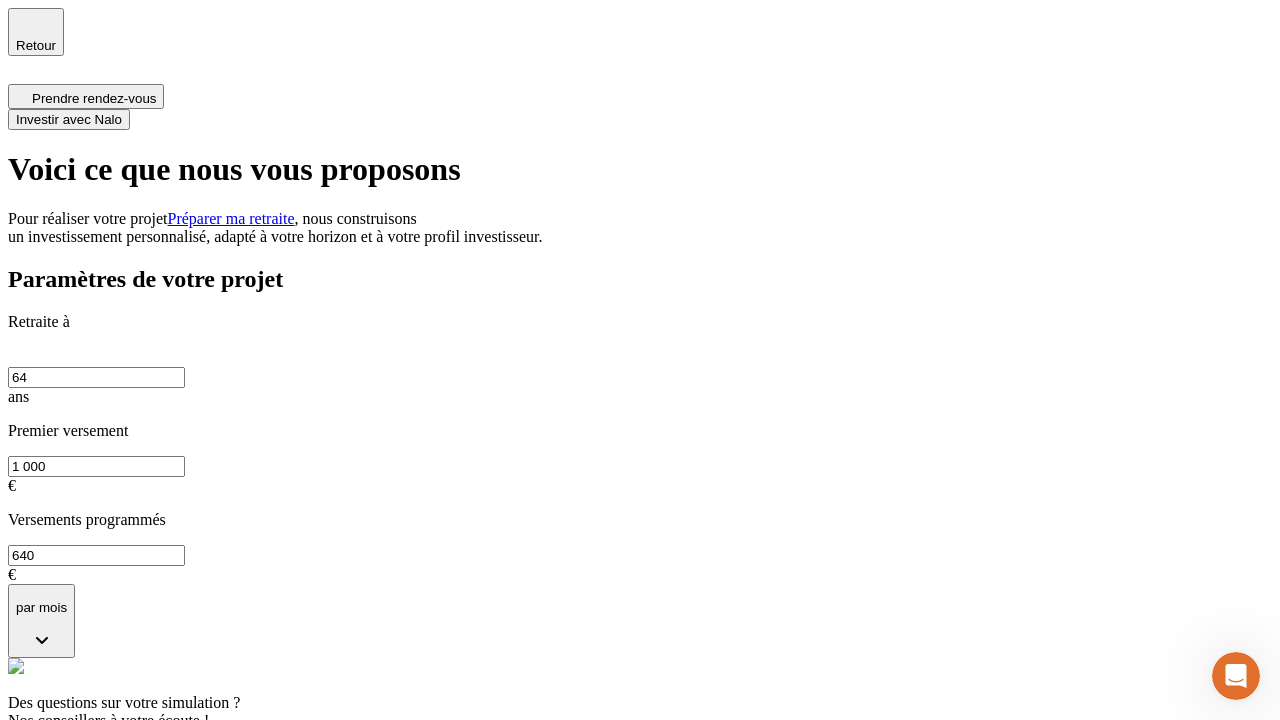 click on "Investir avec Nalo" at bounding box center [69, 119] 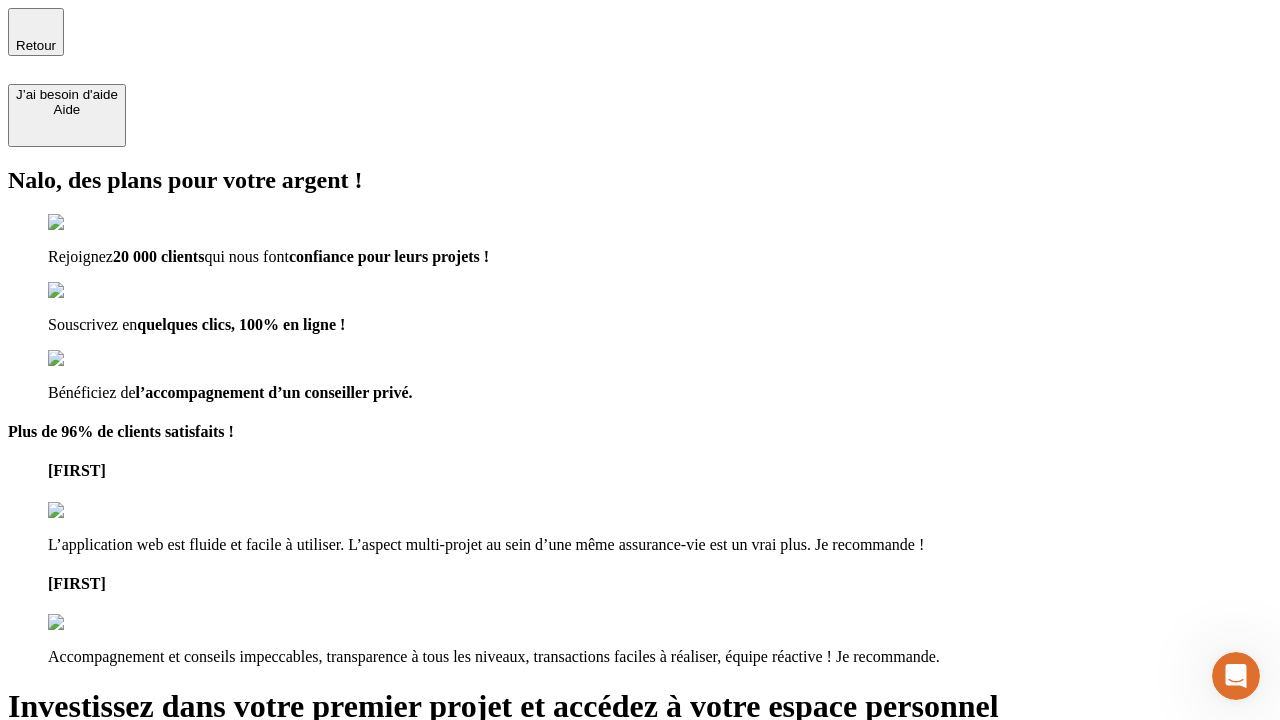 type on "testplaywright-john-retirement-1@[EXAMPLE.COM]" 